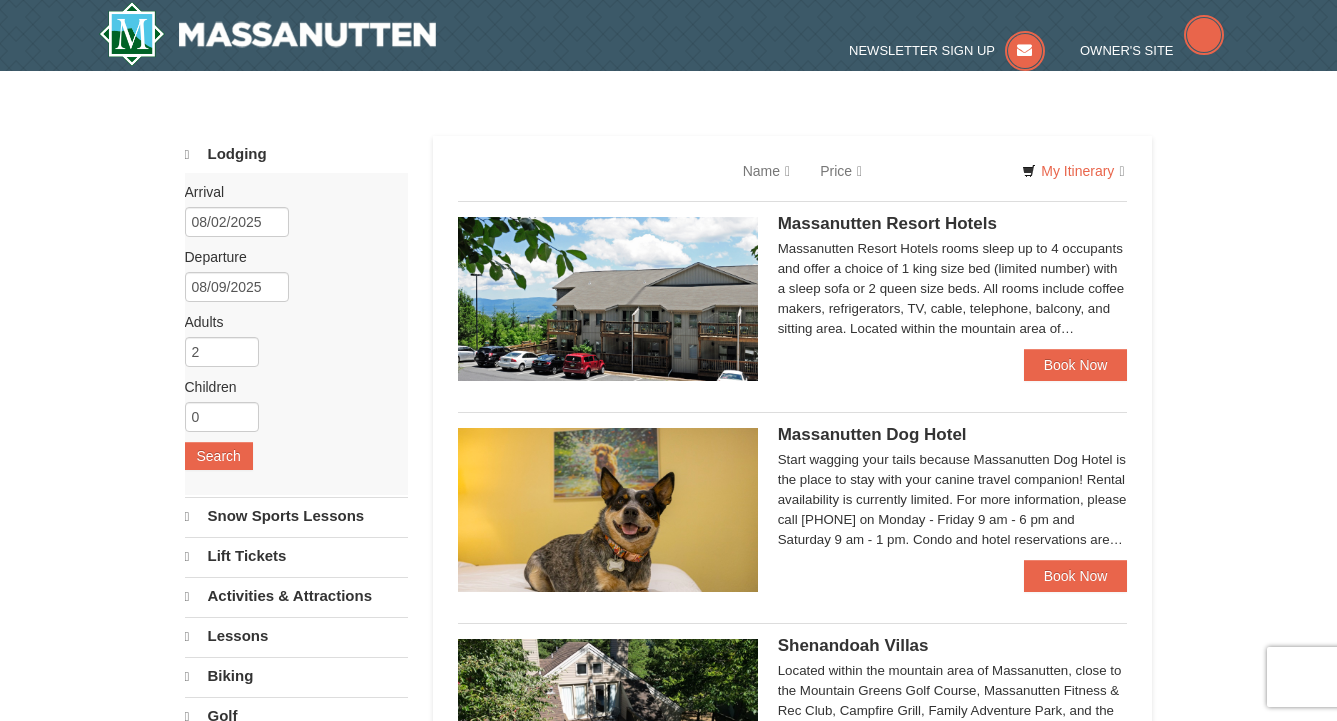 scroll, scrollTop: 0, scrollLeft: 0, axis: both 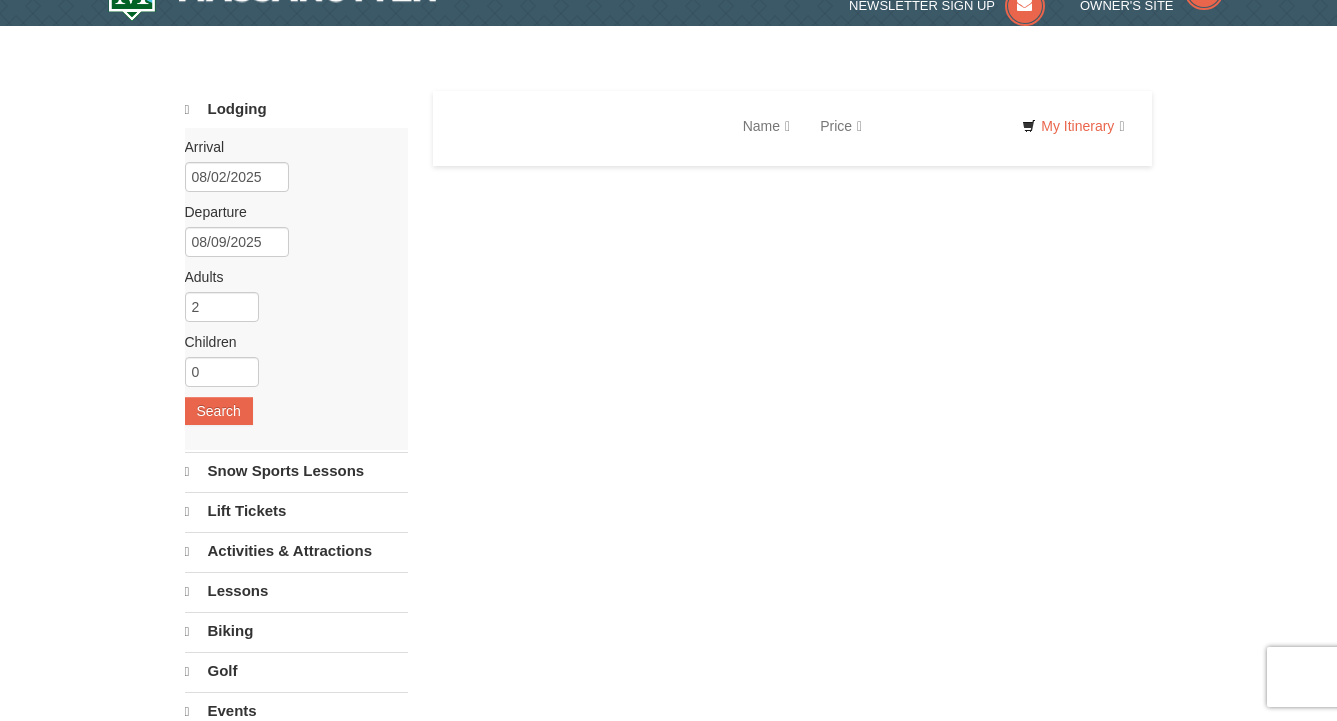 select on "8" 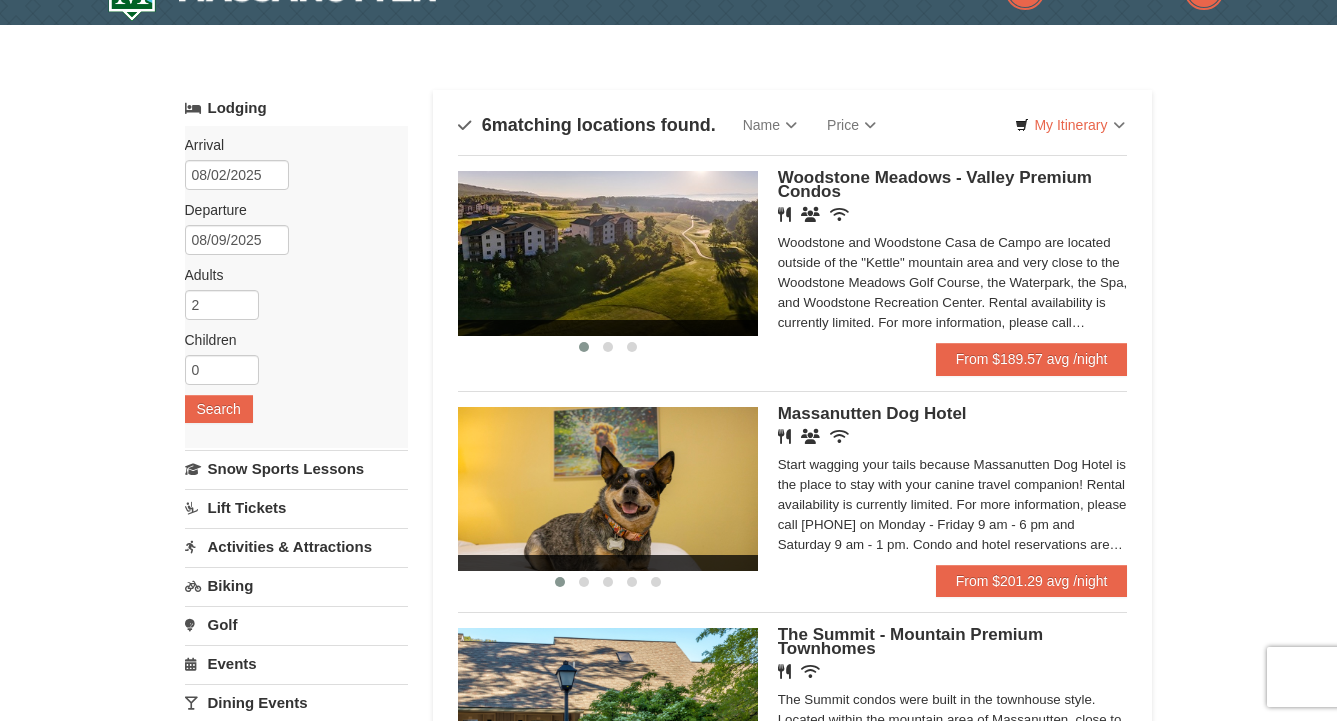 scroll, scrollTop: 113, scrollLeft: 0, axis: vertical 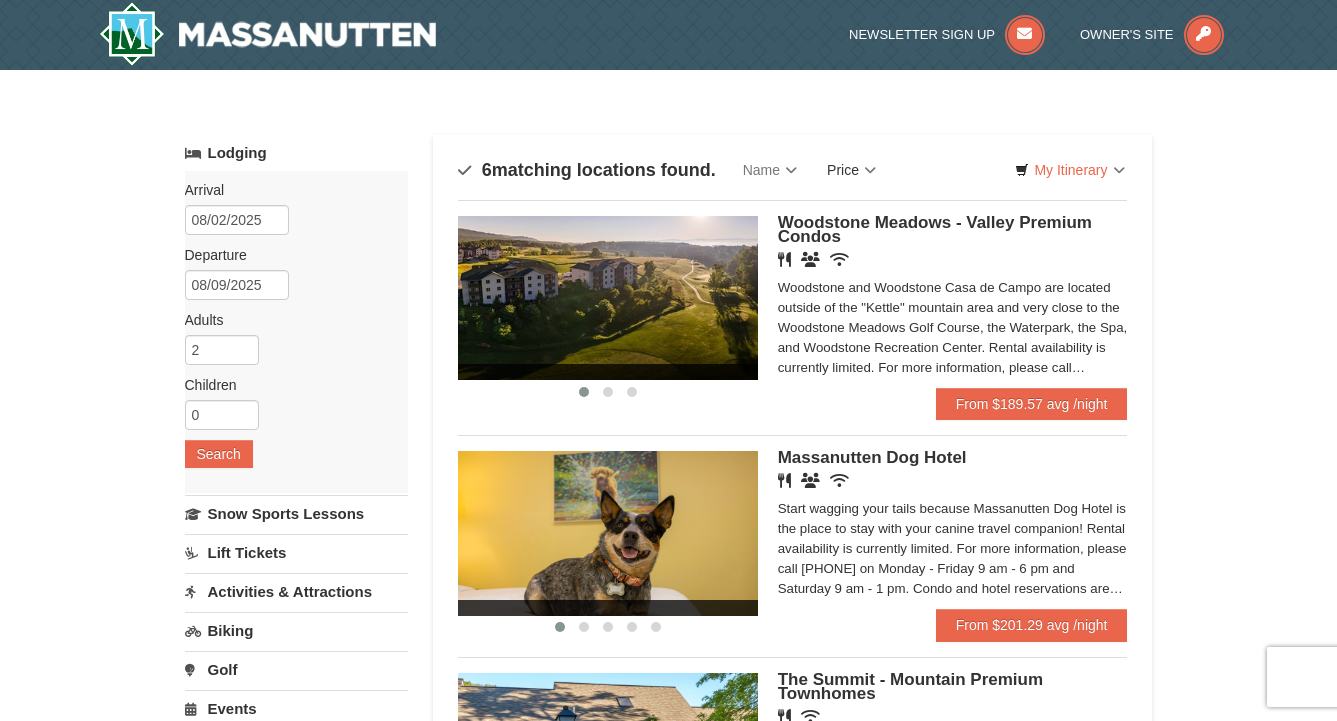 click on "Price" at bounding box center (851, 170) 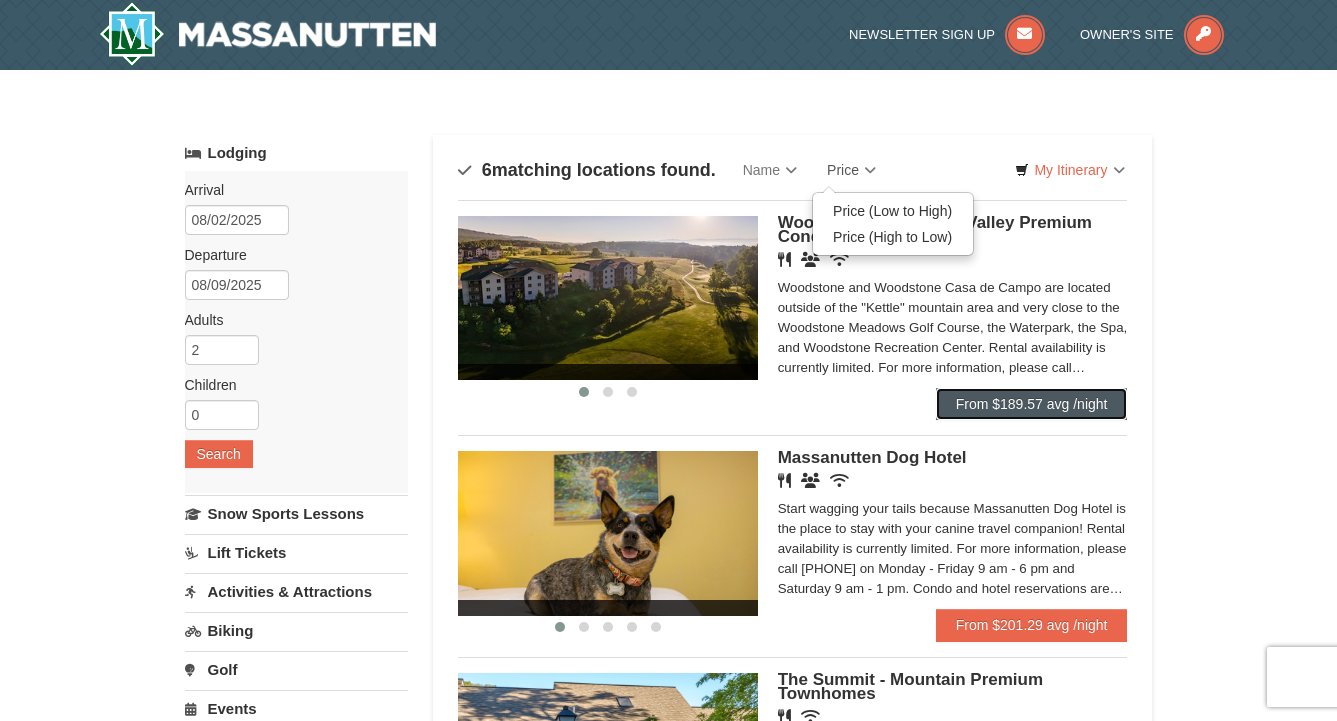 click on "From $189.57 avg /night" at bounding box center [1032, 404] 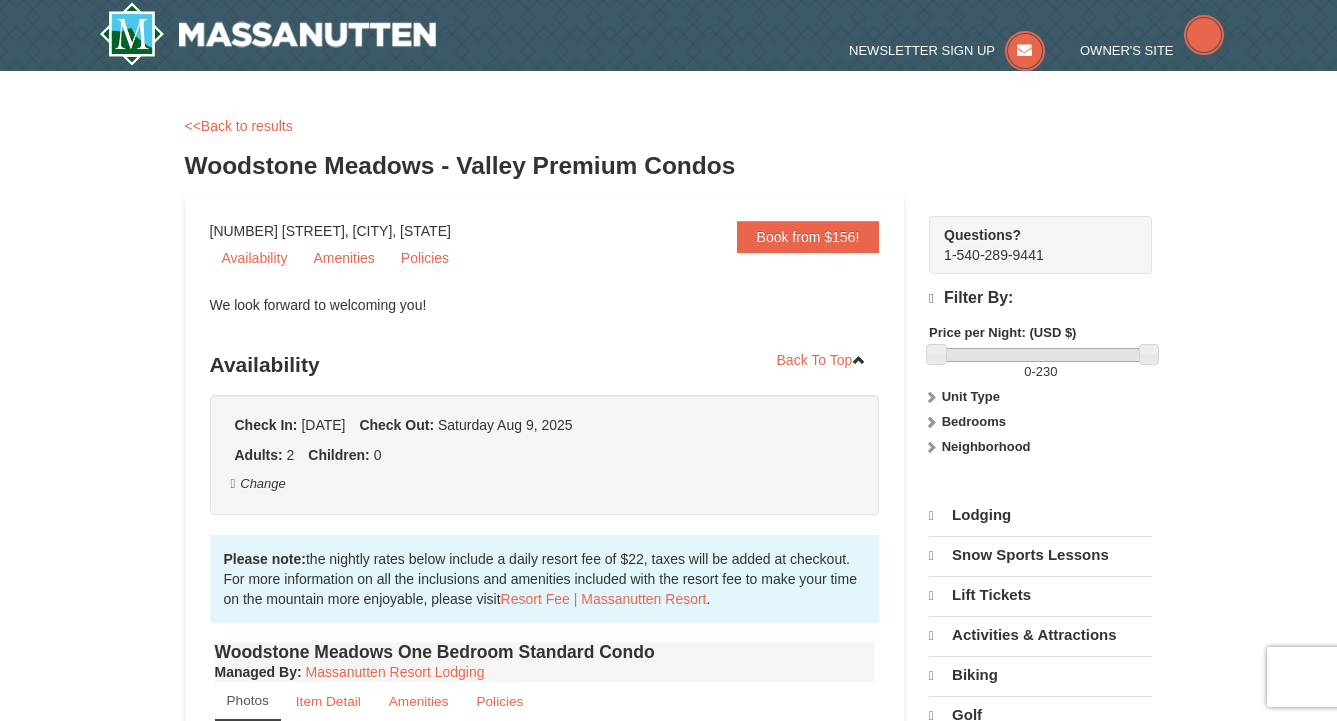 select on "8" 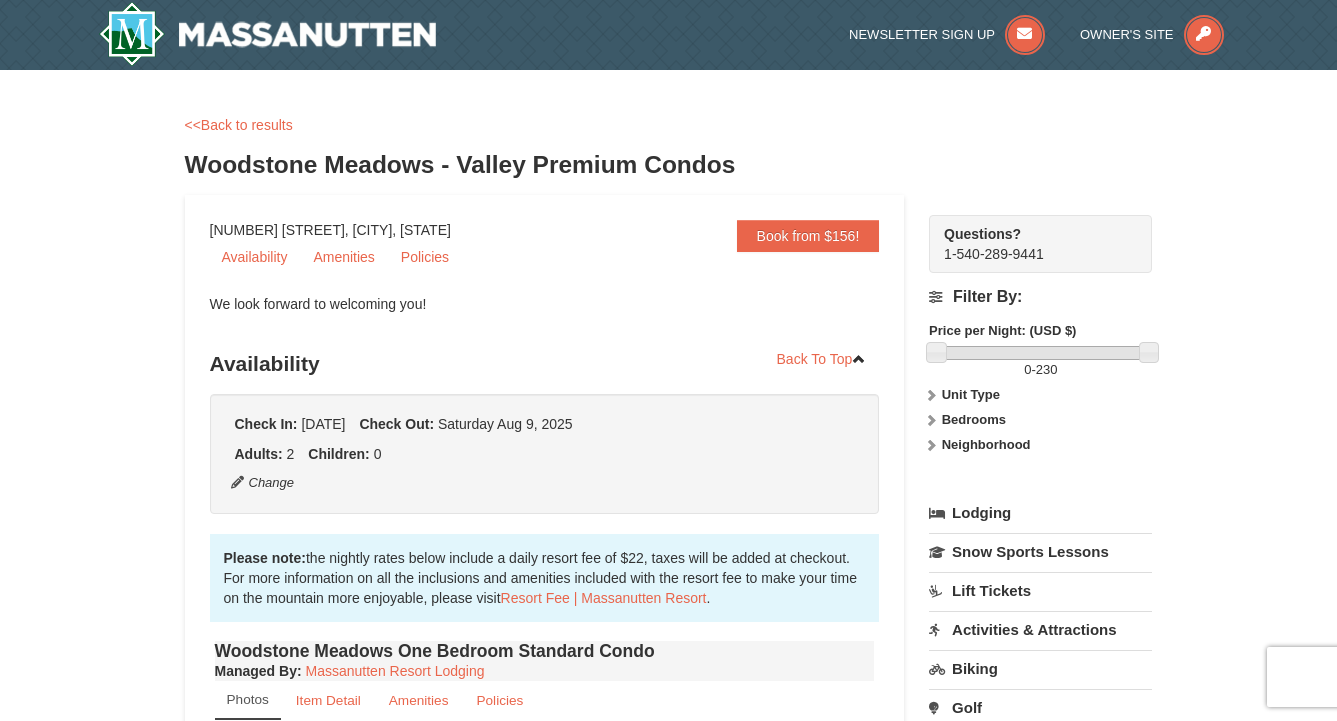 scroll, scrollTop: 0, scrollLeft: 0, axis: both 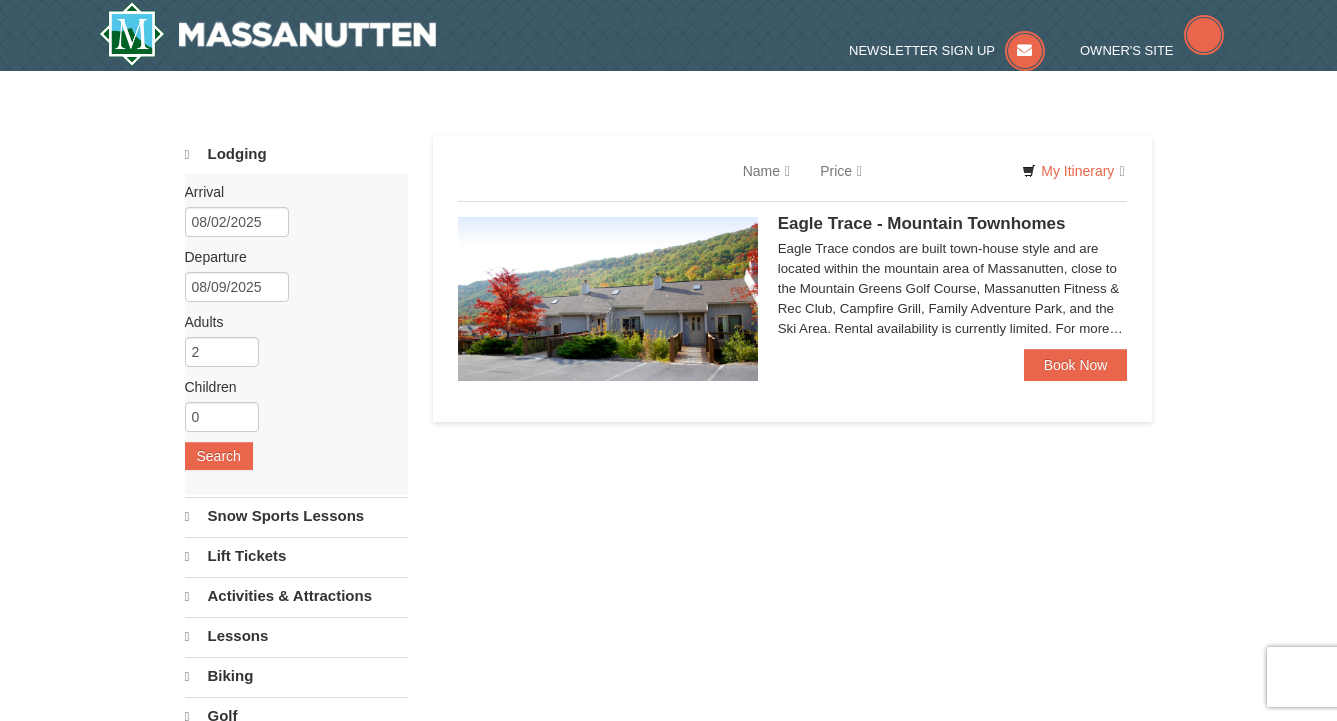 select on "8" 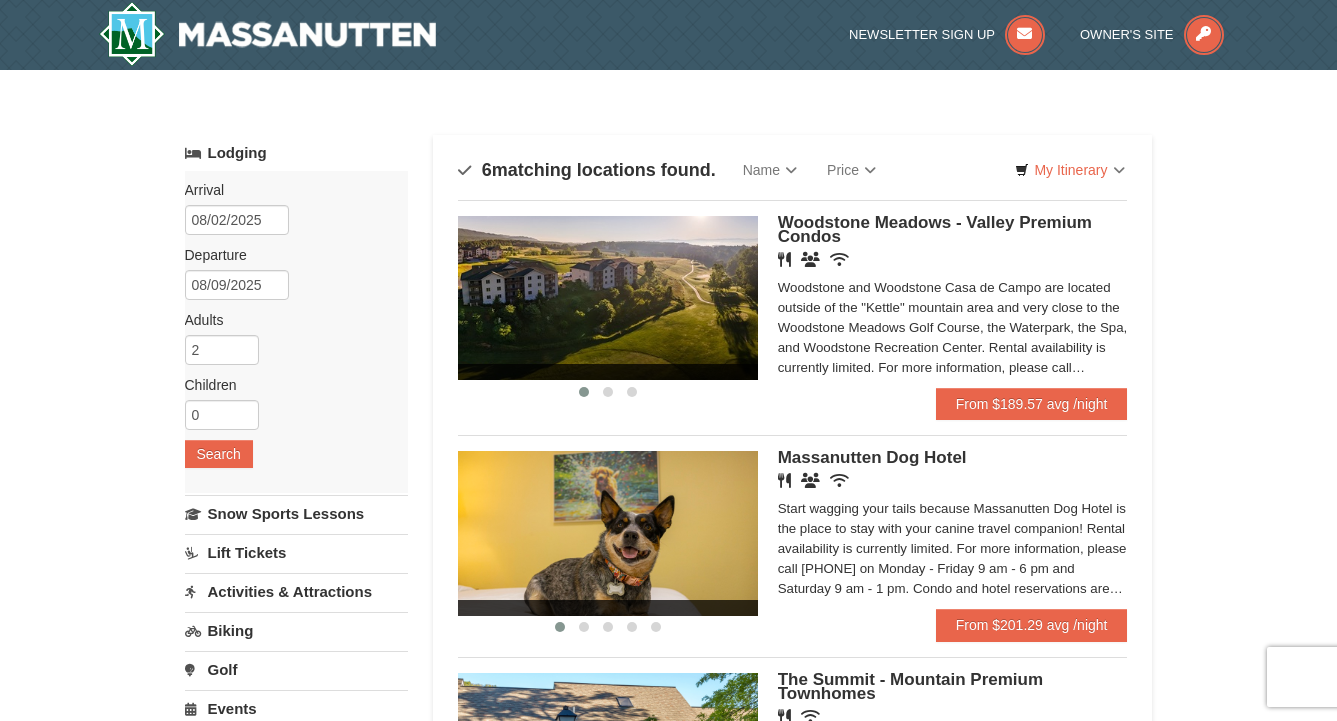 scroll, scrollTop: 0, scrollLeft: 0, axis: both 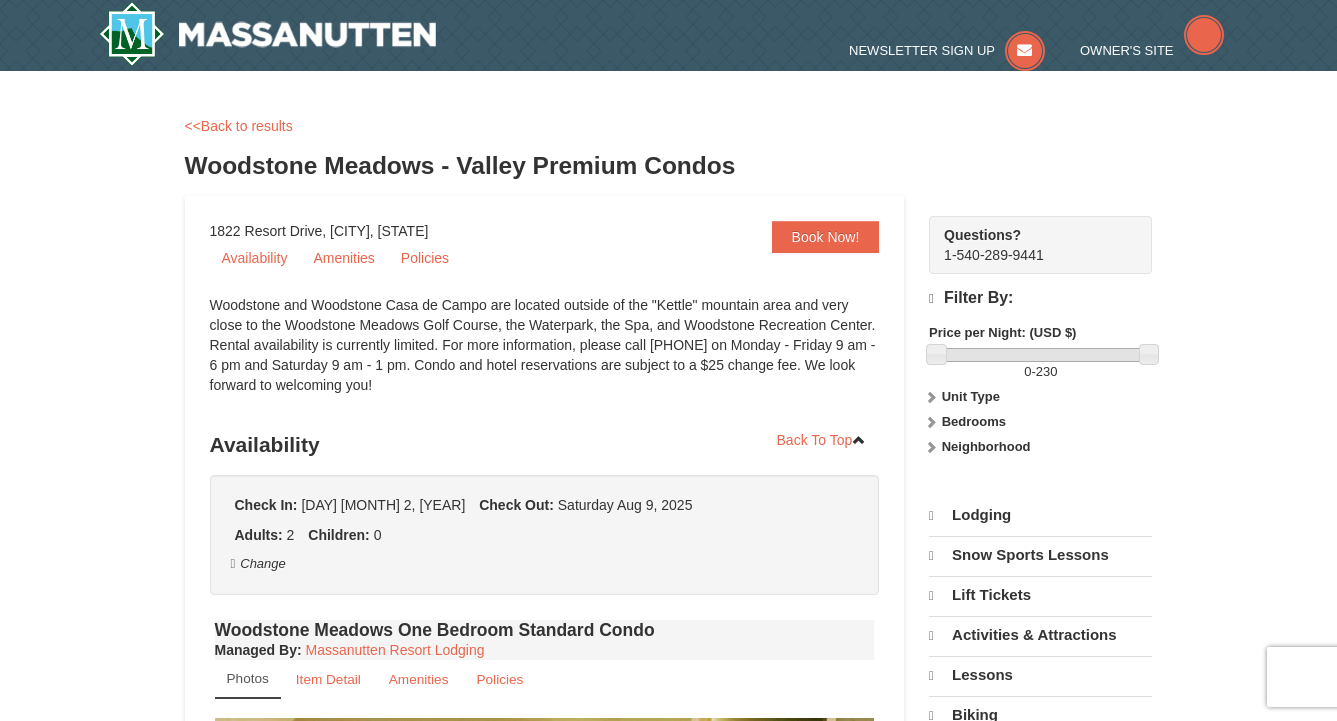 select on "8" 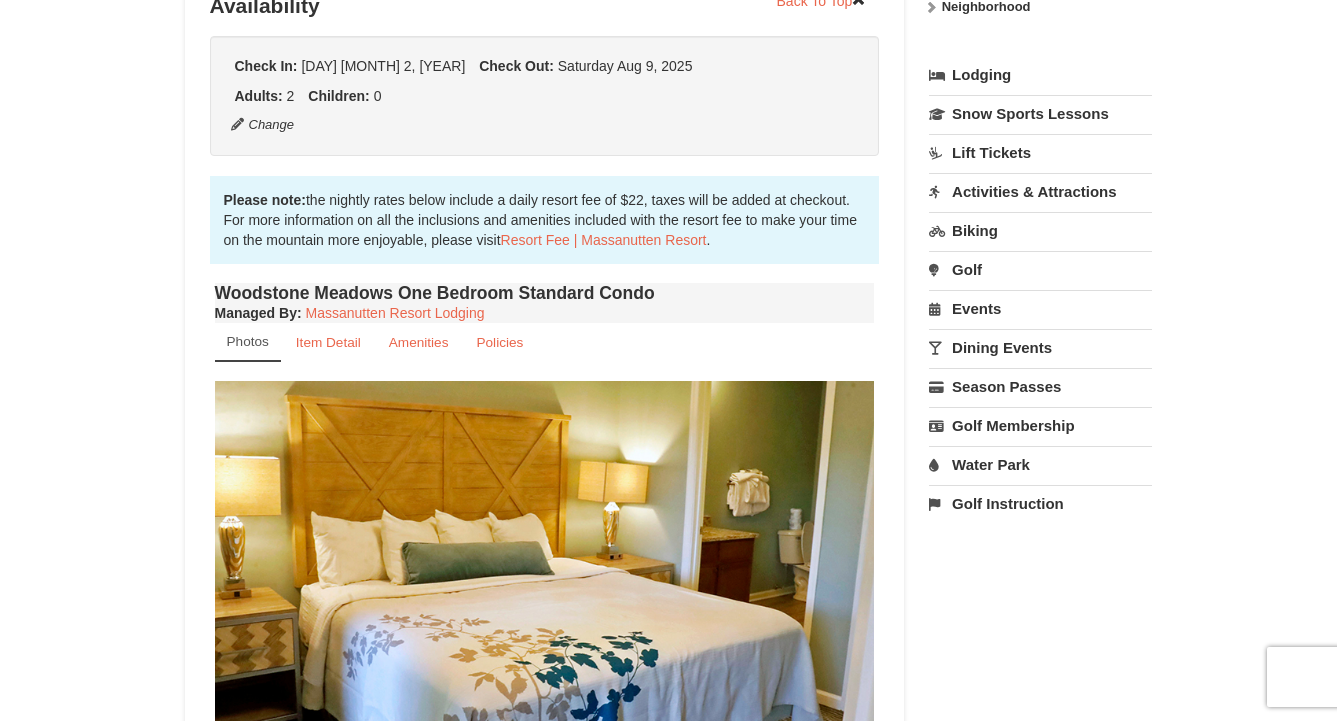 scroll, scrollTop: 0, scrollLeft: 0, axis: both 